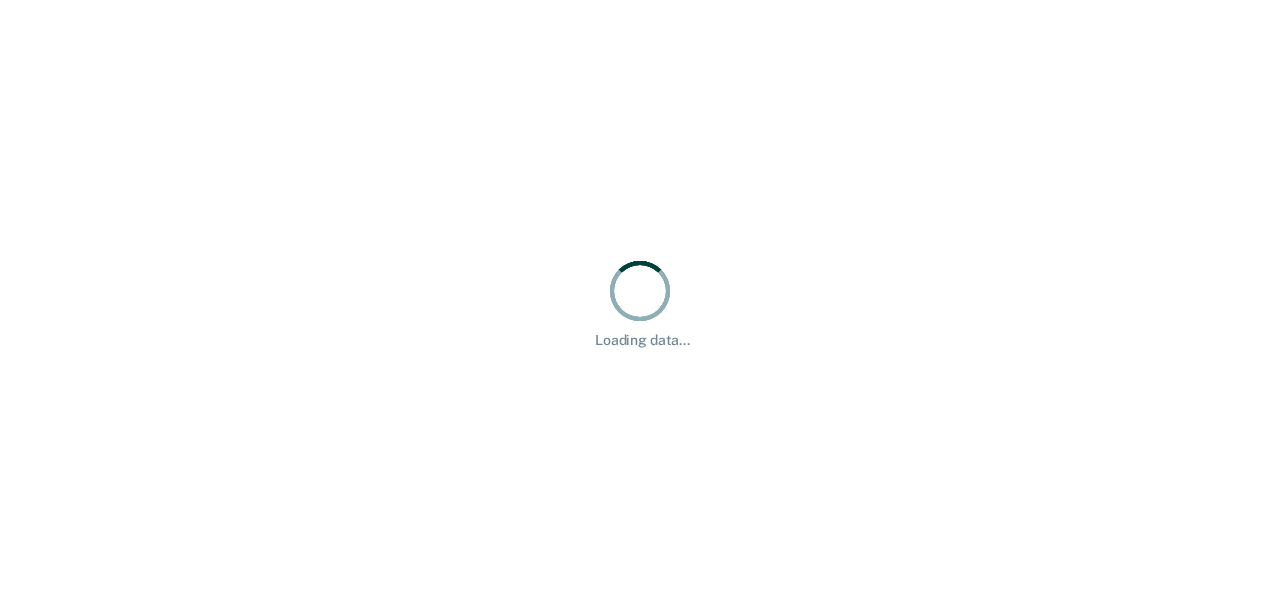 scroll, scrollTop: 0, scrollLeft: 0, axis: both 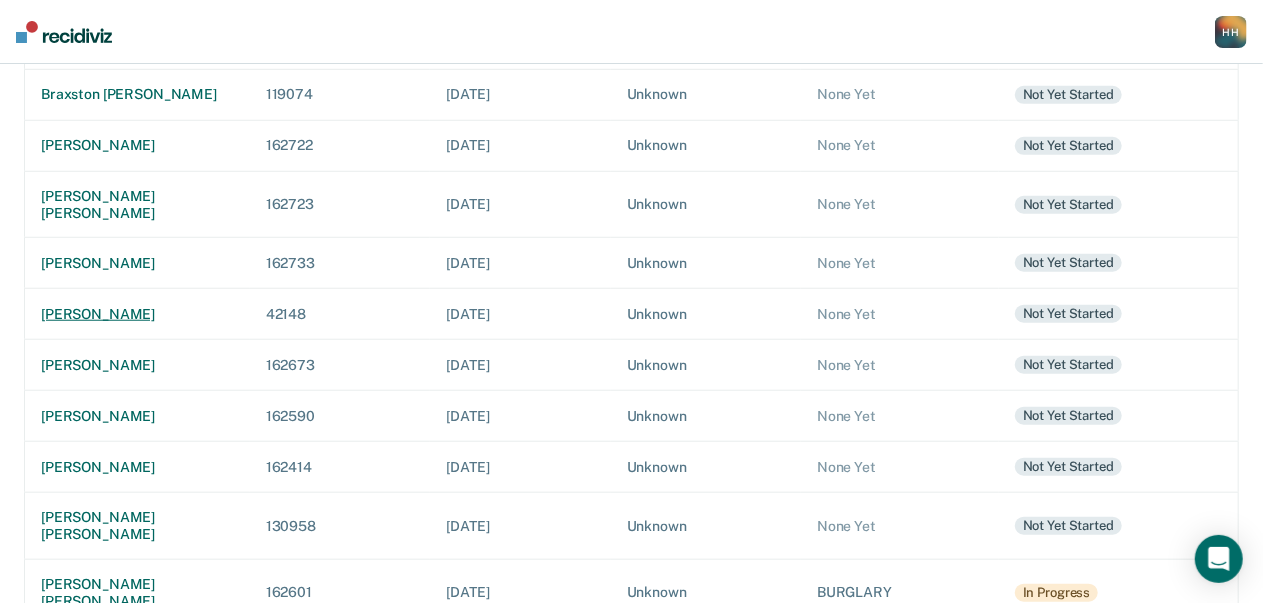click on "fernando panciano wallace" at bounding box center [137, 314] 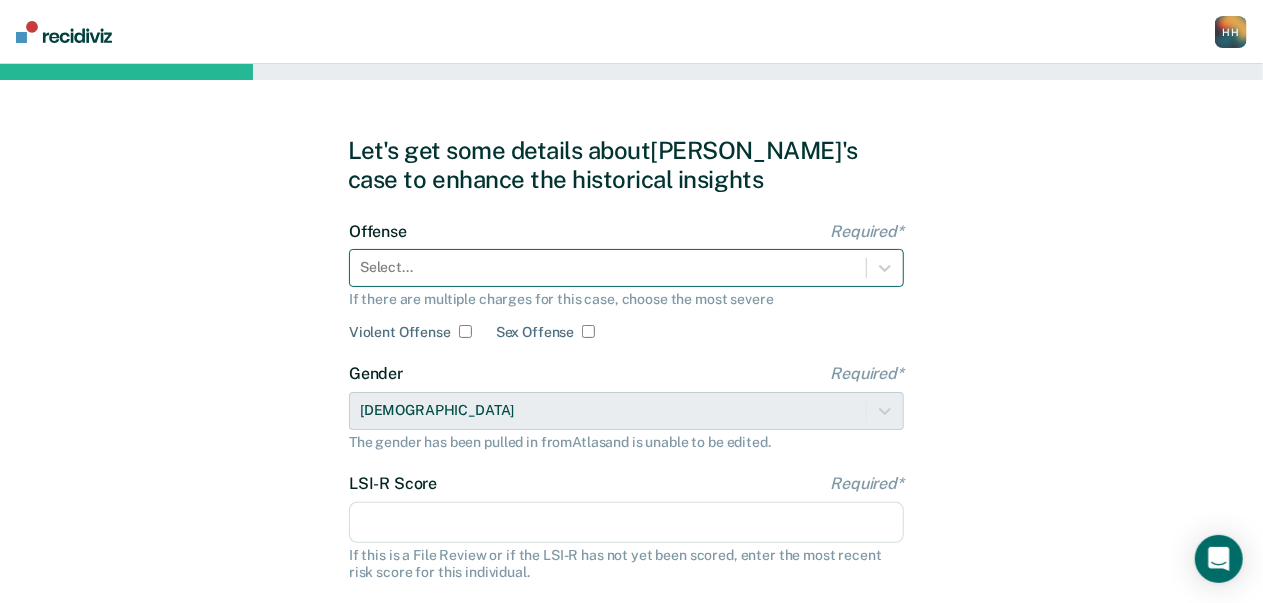 click on "Select..." at bounding box center (626, 268) 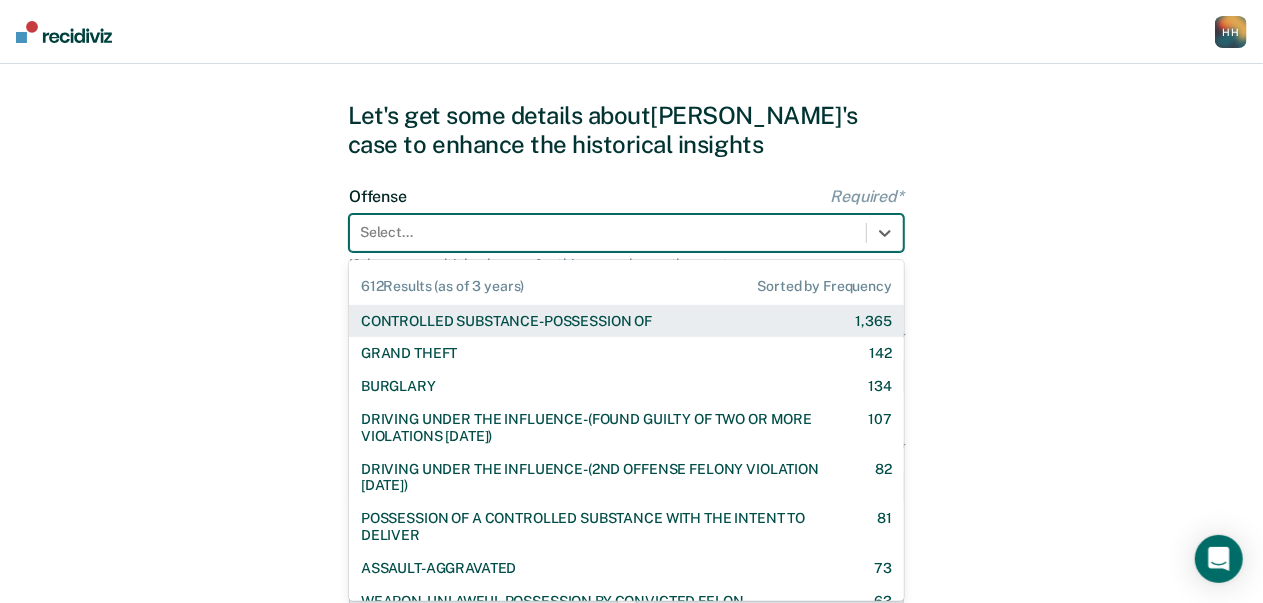 scroll, scrollTop: 40, scrollLeft: 0, axis: vertical 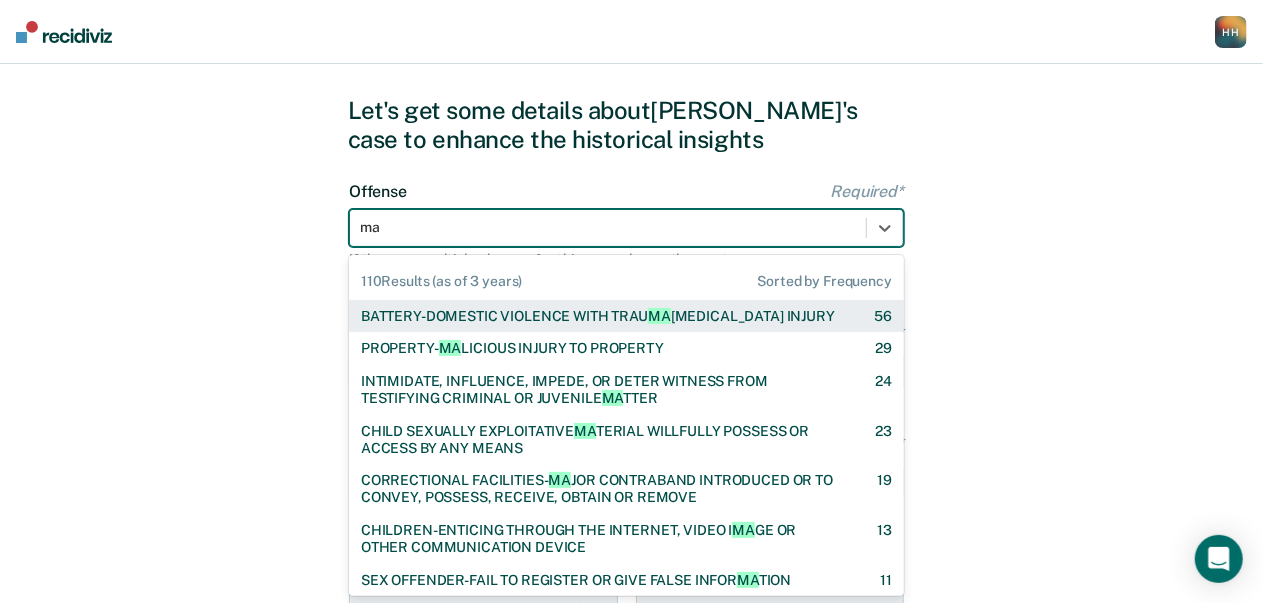 type on "mal" 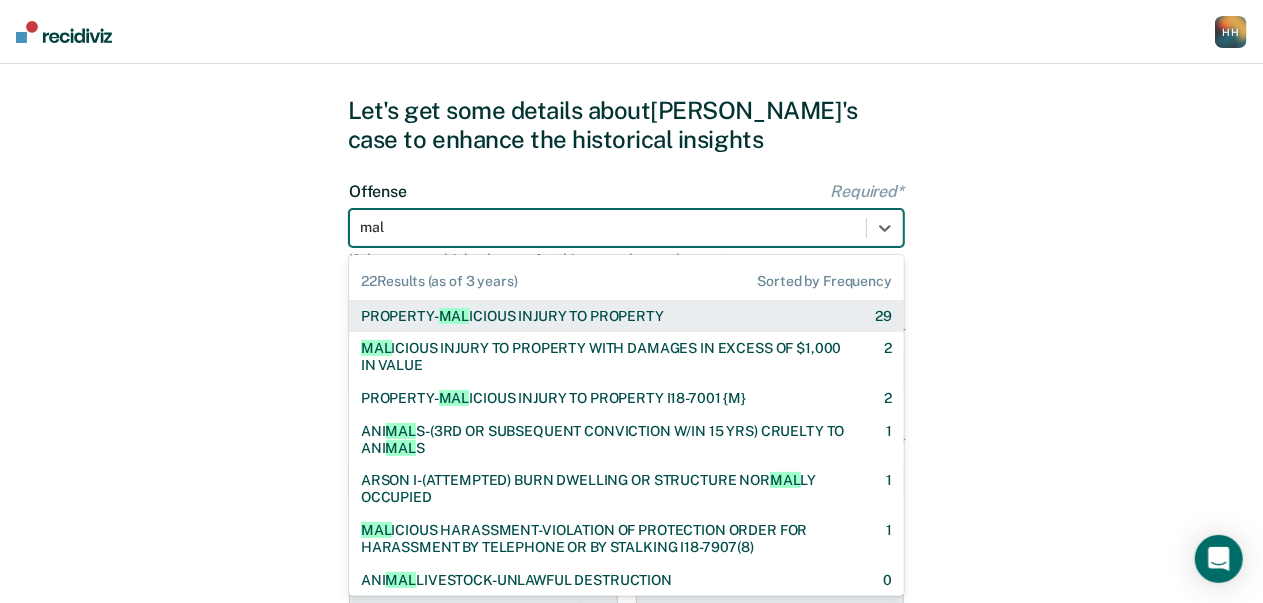 click on "PROPERTY- MAL ICIOUS INJURY TO PROPERTY" at bounding box center [512, 316] 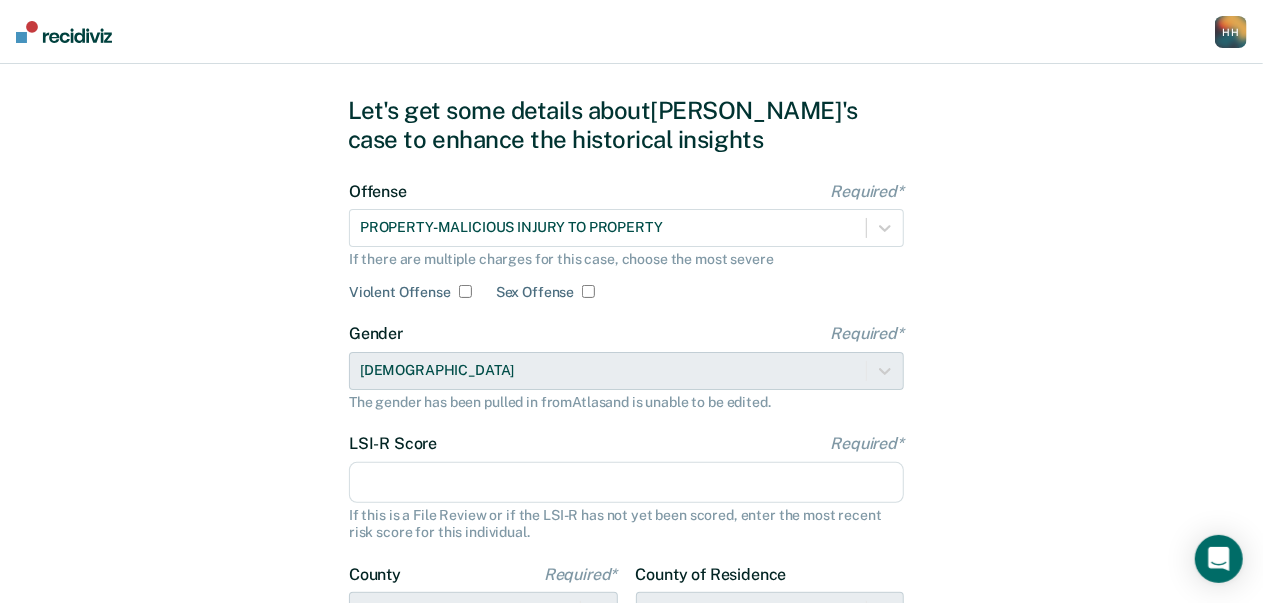 click on "LSI-R Score  Required*" at bounding box center (626, 483) 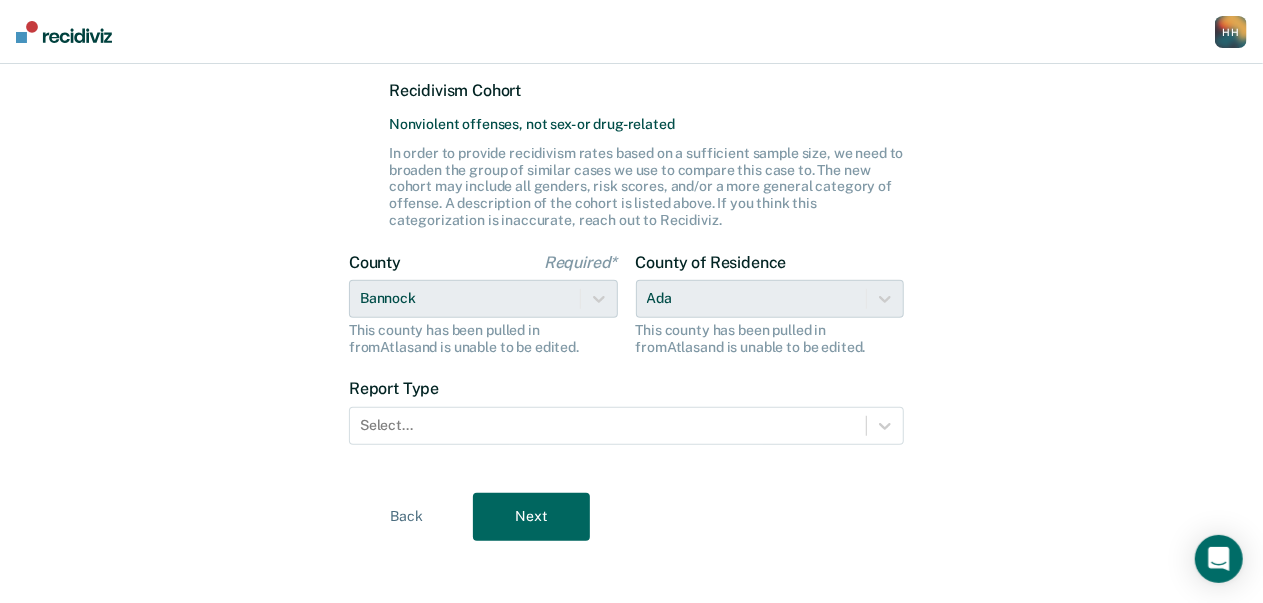 scroll, scrollTop: 532, scrollLeft: 0, axis: vertical 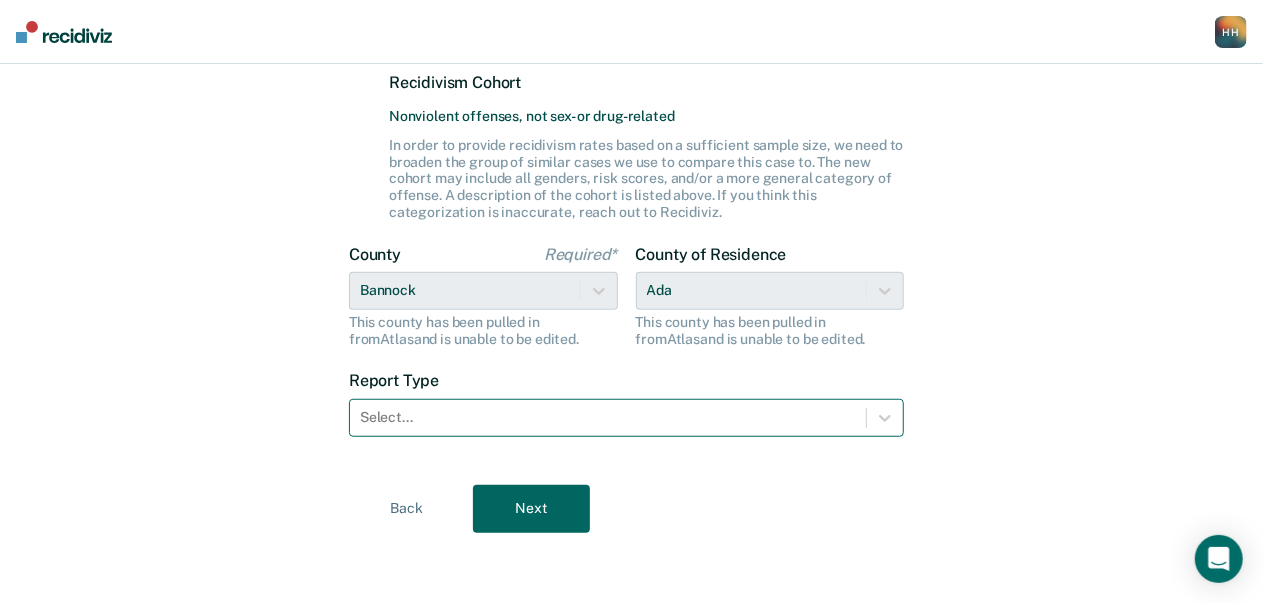 type on "36" 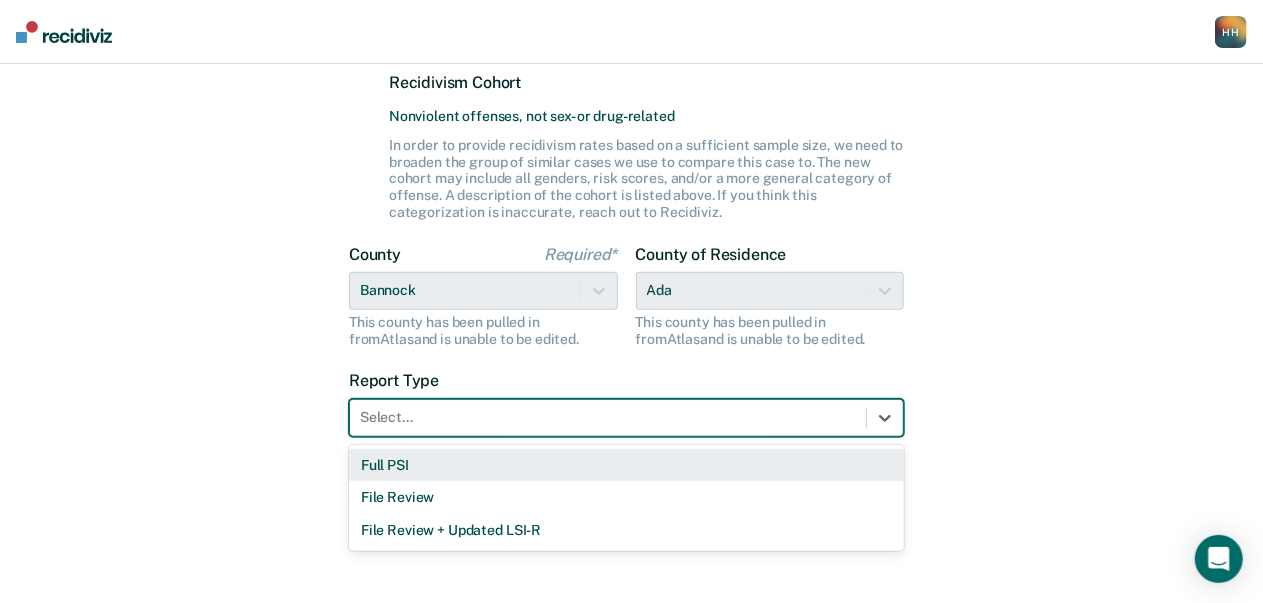 click on "Full PSI" at bounding box center [626, 465] 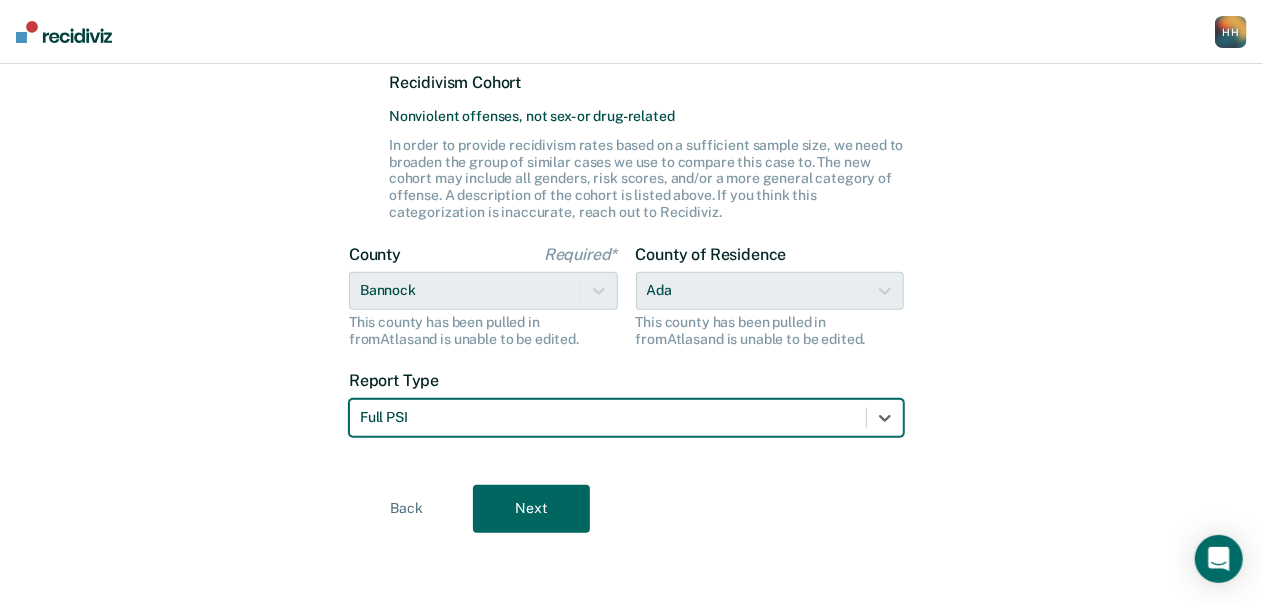 click on "Next" at bounding box center (531, 509) 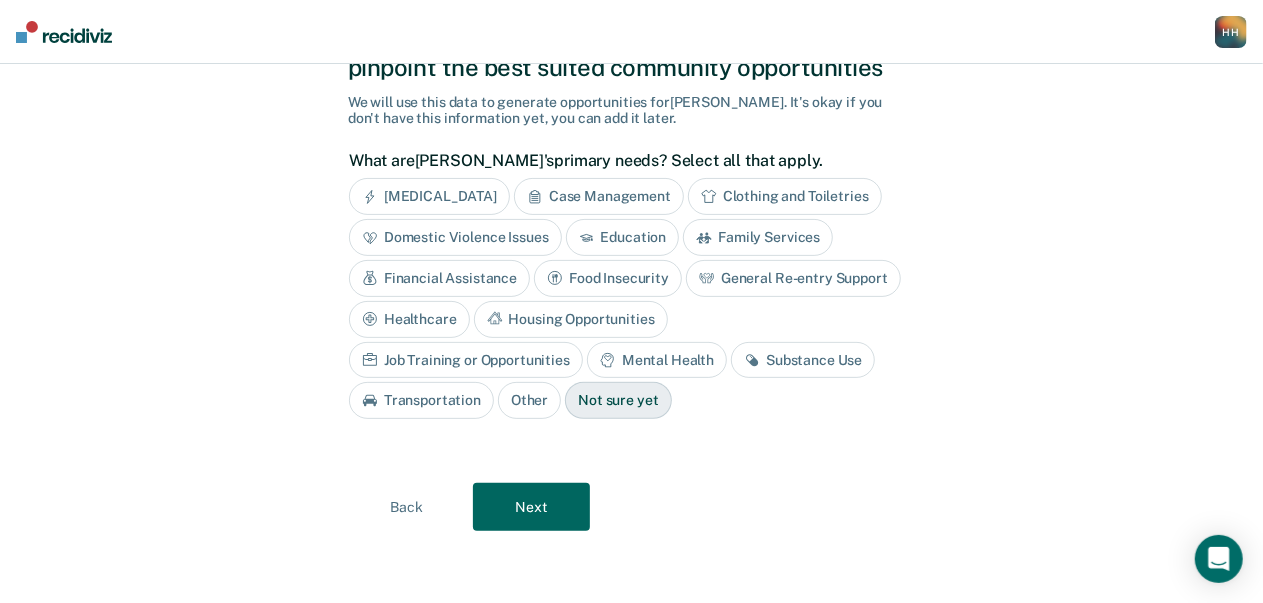 scroll, scrollTop: 108, scrollLeft: 0, axis: vertical 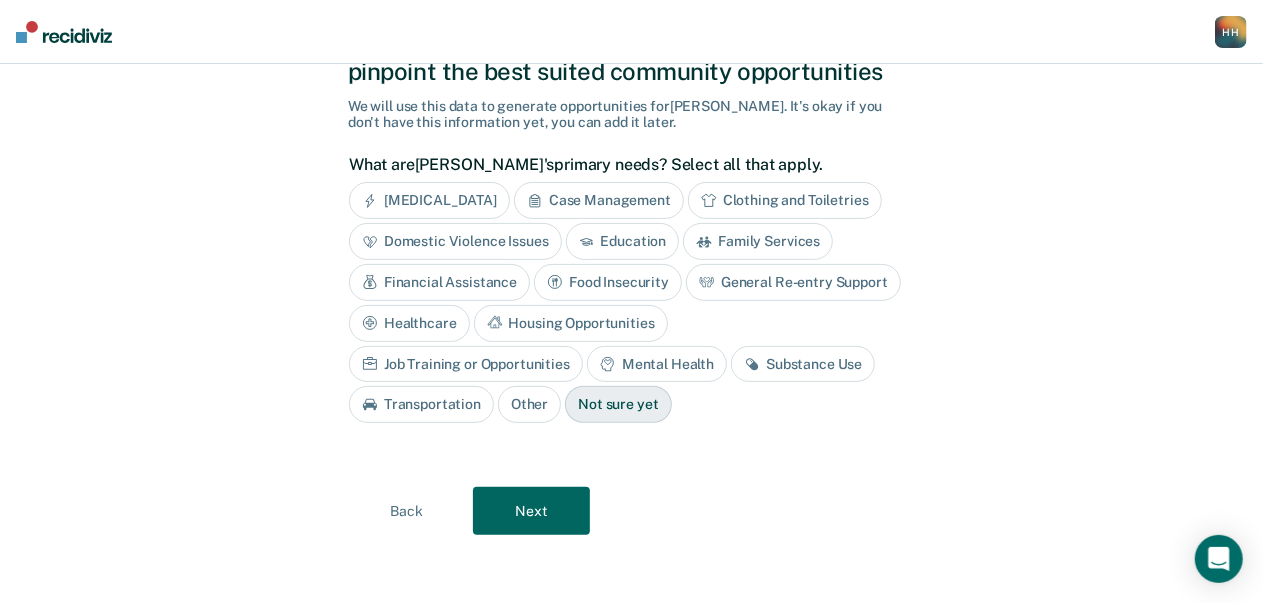 click on "Mental Health" at bounding box center [657, 364] 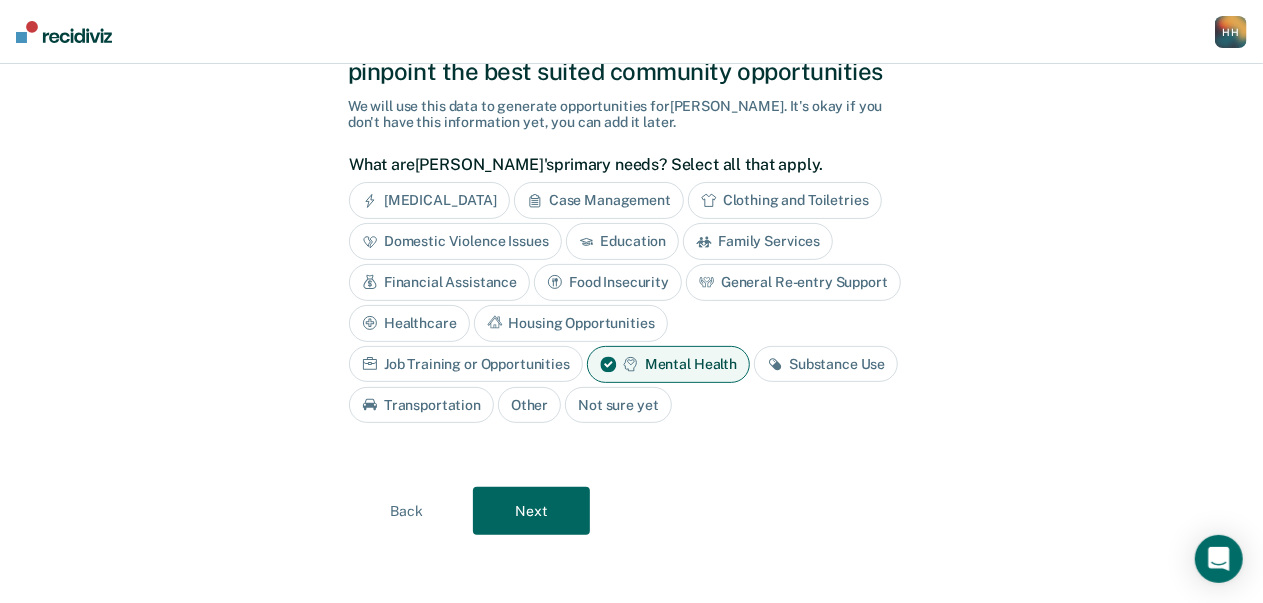 click on "Job Training or Opportunities" at bounding box center [466, 364] 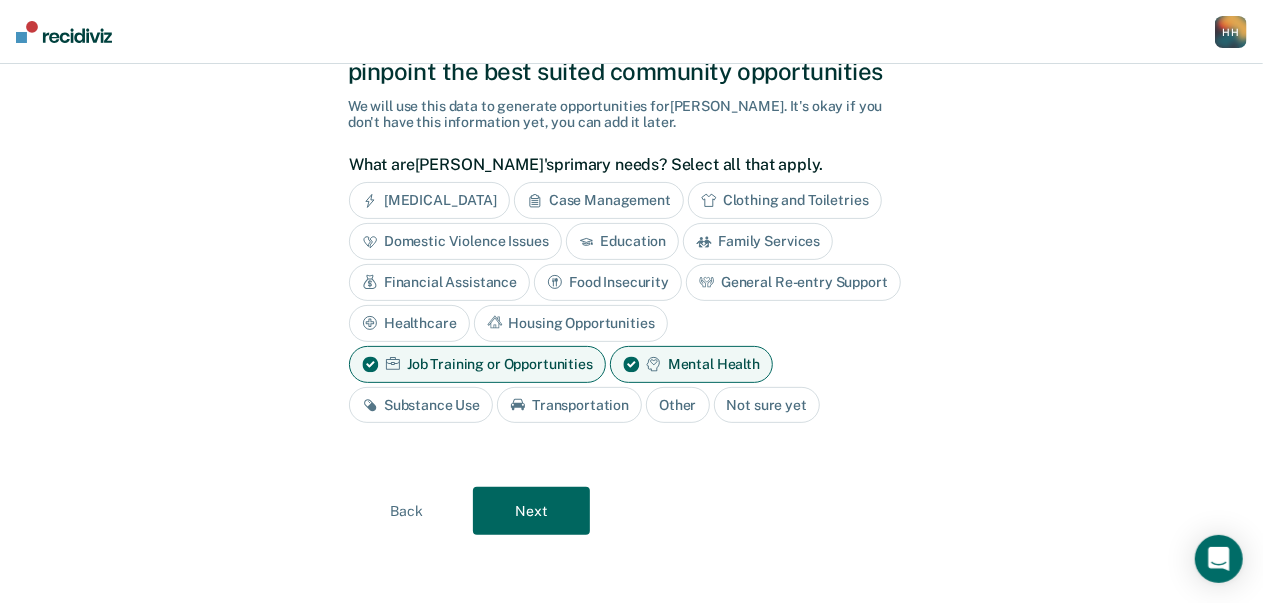click on "General Re-entry Support" at bounding box center [793, 282] 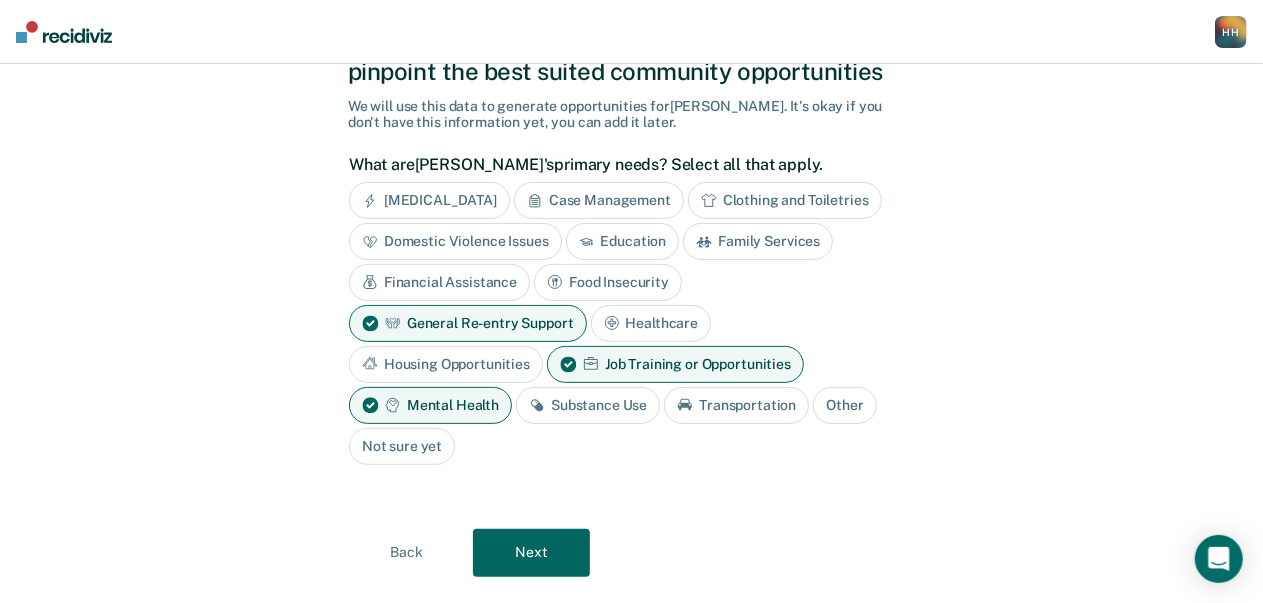 click on "Next" at bounding box center [531, 553] 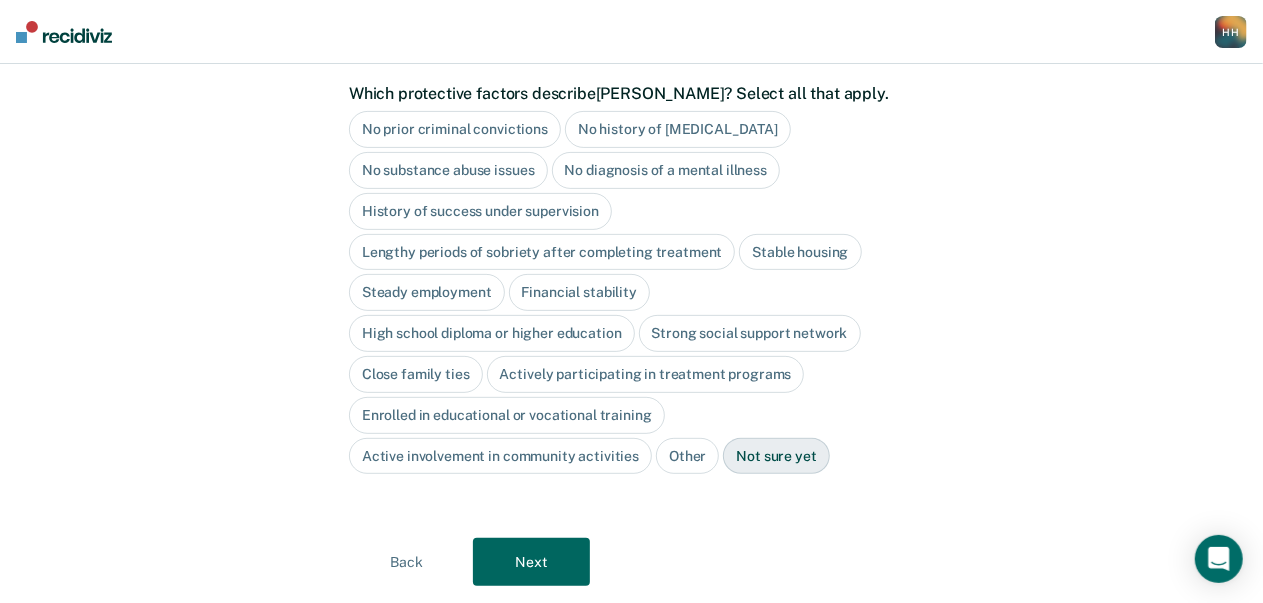 scroll, scrollTop: 216, scrollLeft: 0, axis: vertical 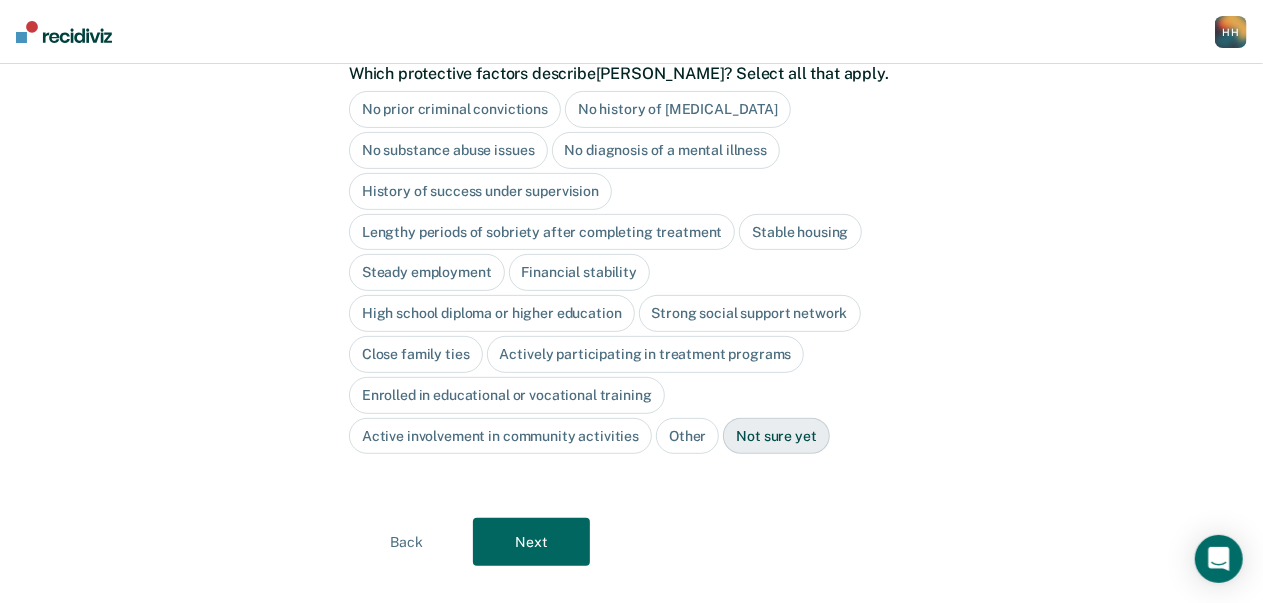 click on "Next" at bounding box center (531, 542) 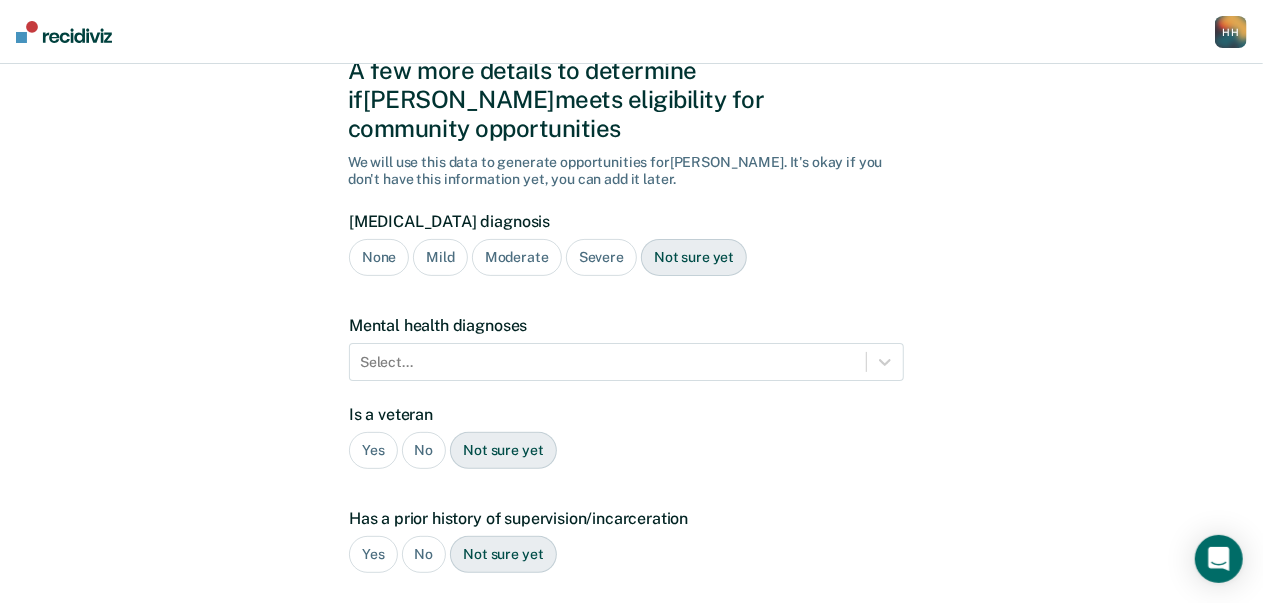 scroll, scrollTop: 0, scrollLeft: 0, axis: both 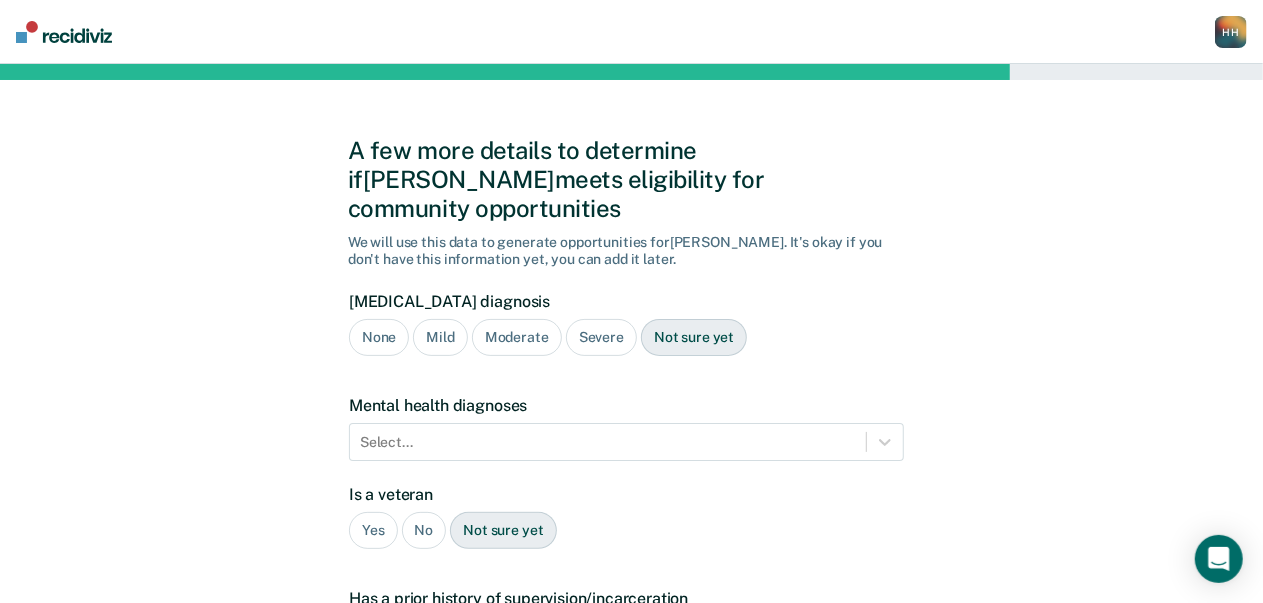 click on "None" at bounding box center (379, 337) 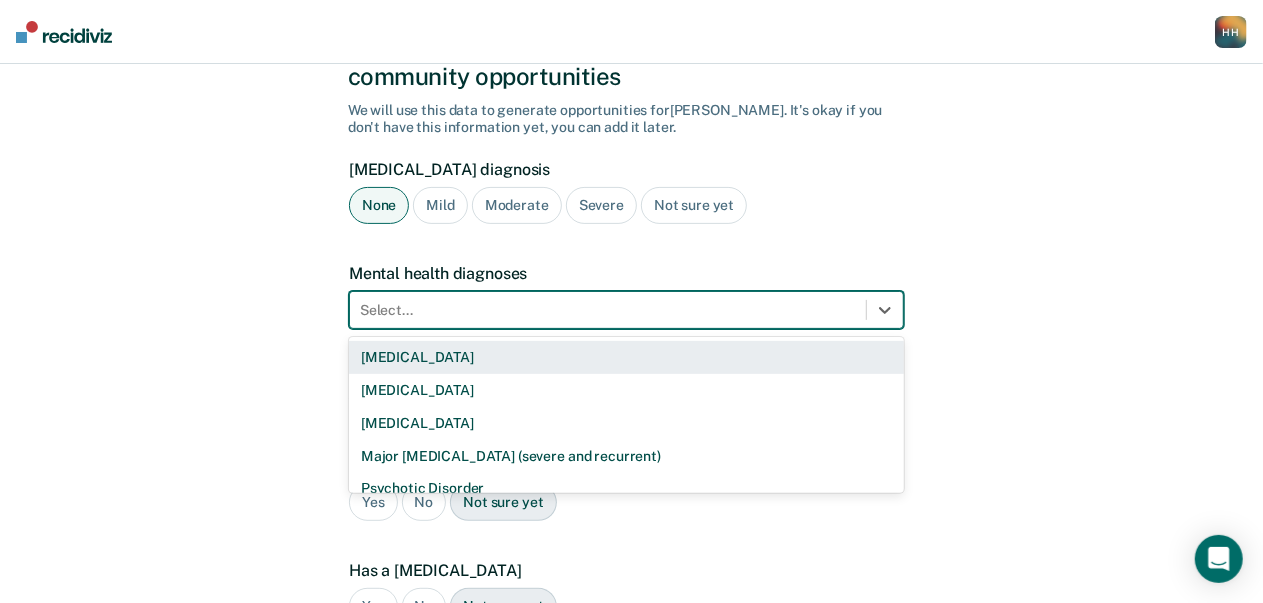 click on "9 results available. Use Up and Down to choose options, press Enter to select the currently focused option, press Escape to exit the menu, press Tab to select the option and exit the menu. Select... Bipolar Disorder Borderline Personality Disorder Delusional Disorder Major Depressive Disorder (severe and recurrent) Psychotic Disorder Schizophrenia Schizoaffective Disorder Other None" at bounding box center [626, 310] 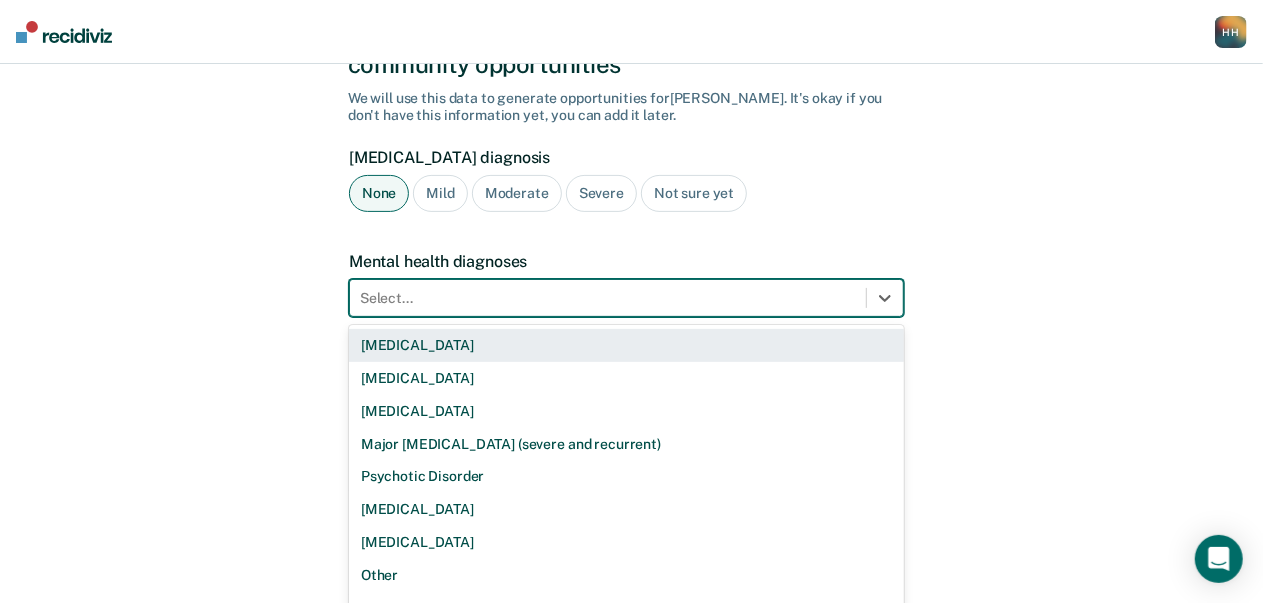 click at bounding box center (608, 298) 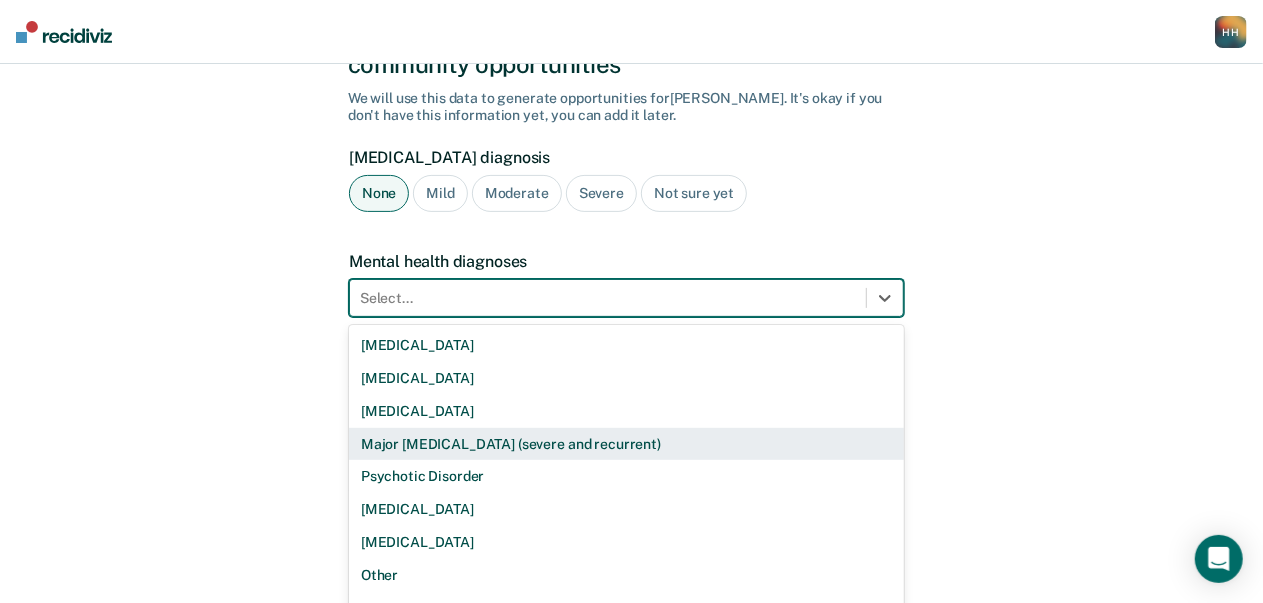 click on "Major Depressive Disorder (severe and recurrent)" at bounding box center [626, 444] 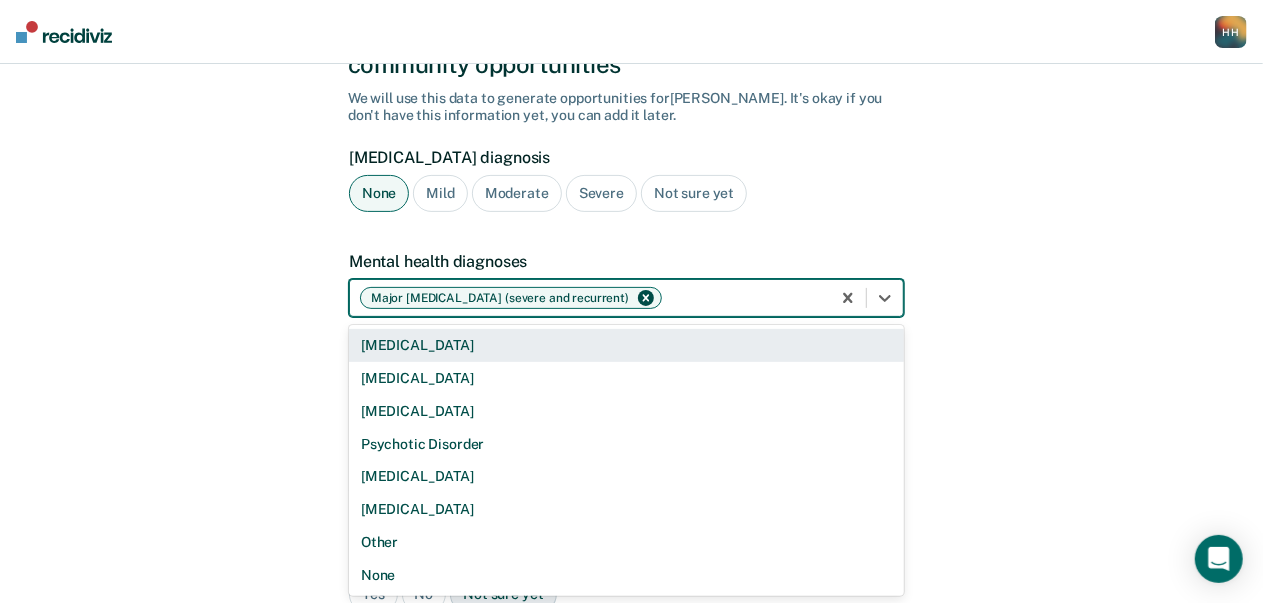 click at bounding box center (743, 298) 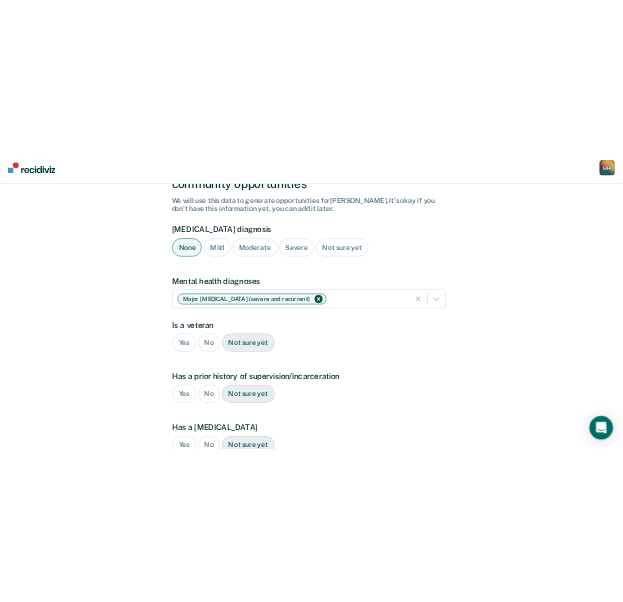scroll, scrollTop: 0, scrollLeft: 0, axis: both 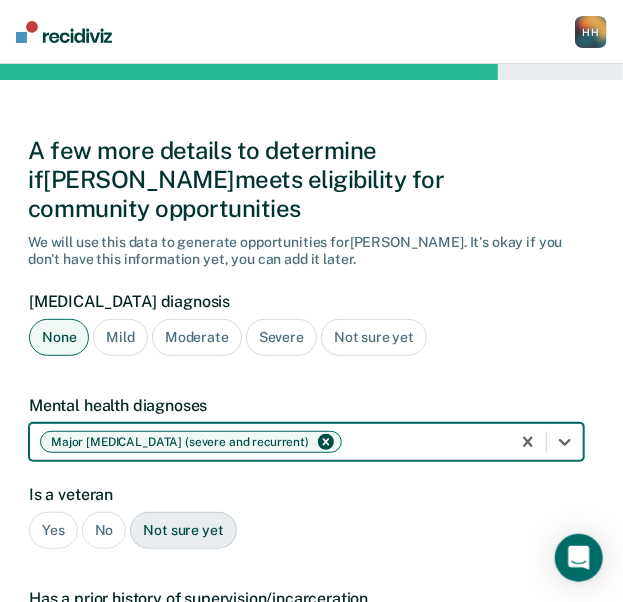 click on "option Major Depressive Disorder (severe and recurrent), selected. Select is focused ,type to refine list, press Down to open the menu,  press left to focus selected values Major Depressive Disorder (severe and recurrent)" at bounding box center (306, 442) 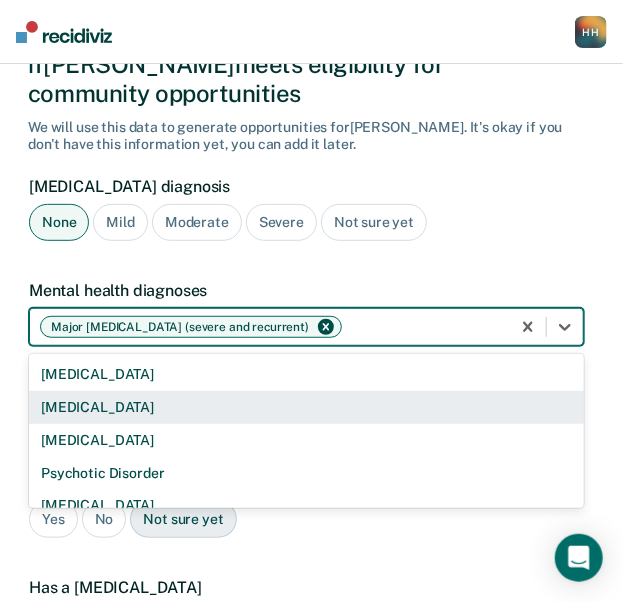 scroll, scrollTop: 116, scrollLeft: 0, axis: vertical 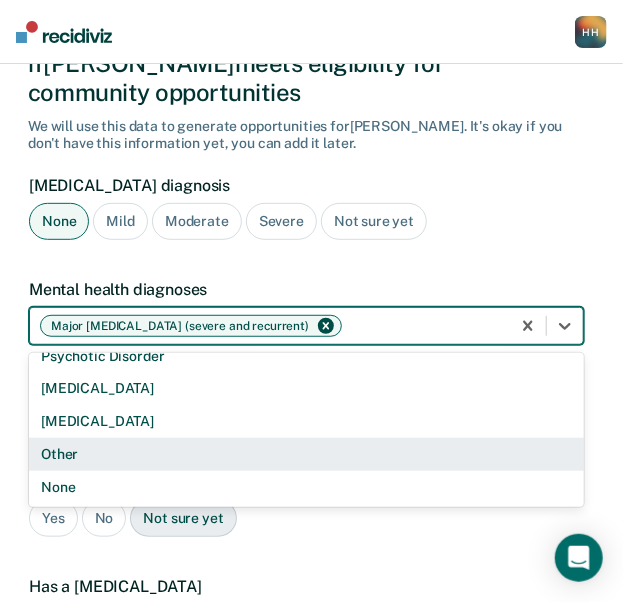 click on "Other" at bounding box center [306, 454] 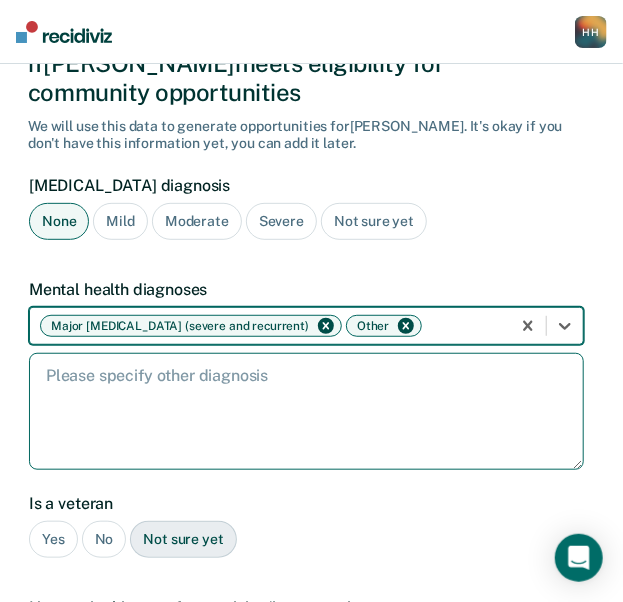 click at bounding box center [306, 411] 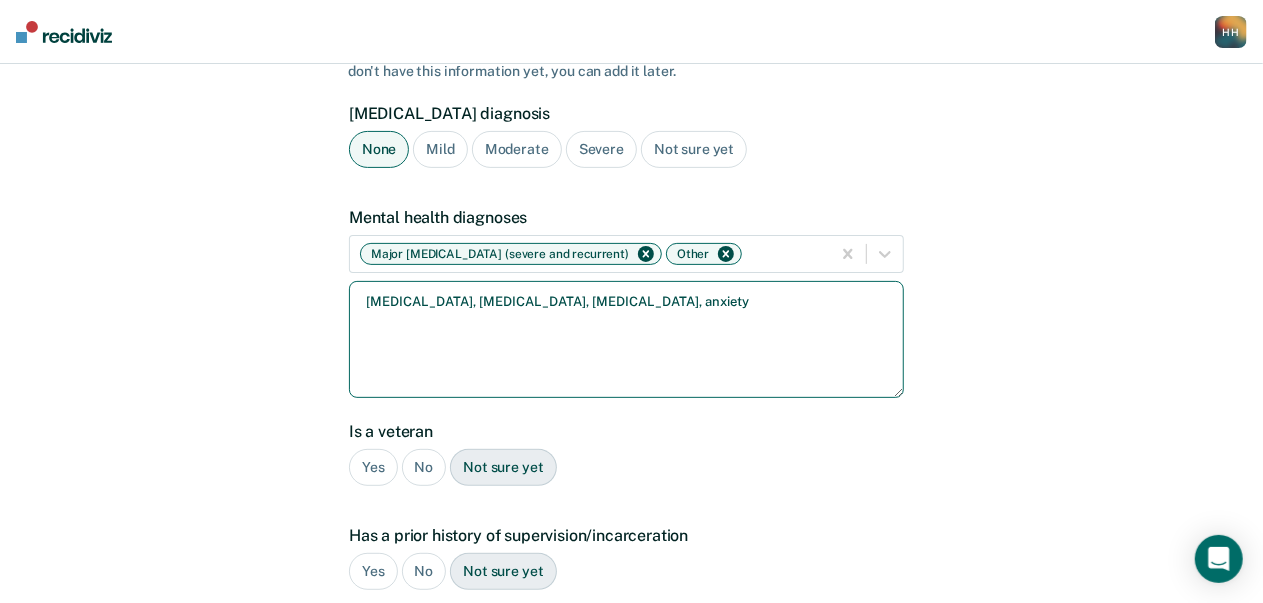 scroll, scrollTop: 200, scrollLeft: 0, axis: vertical 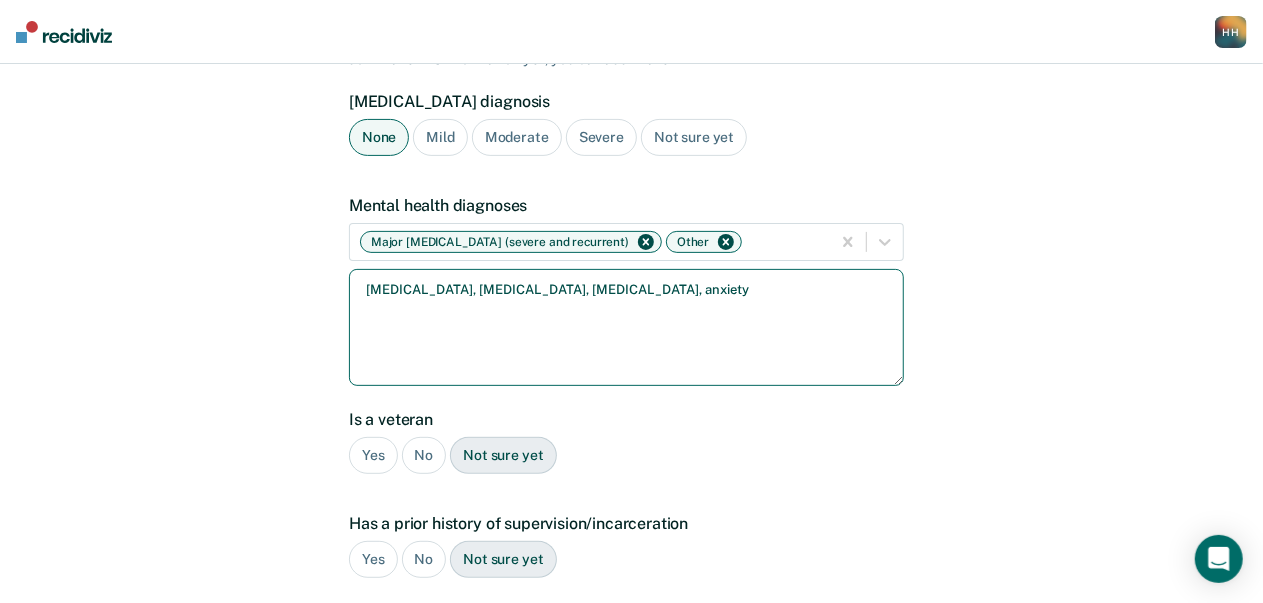 type on "ADHD, PTSD, antisocial personality, anxiety" 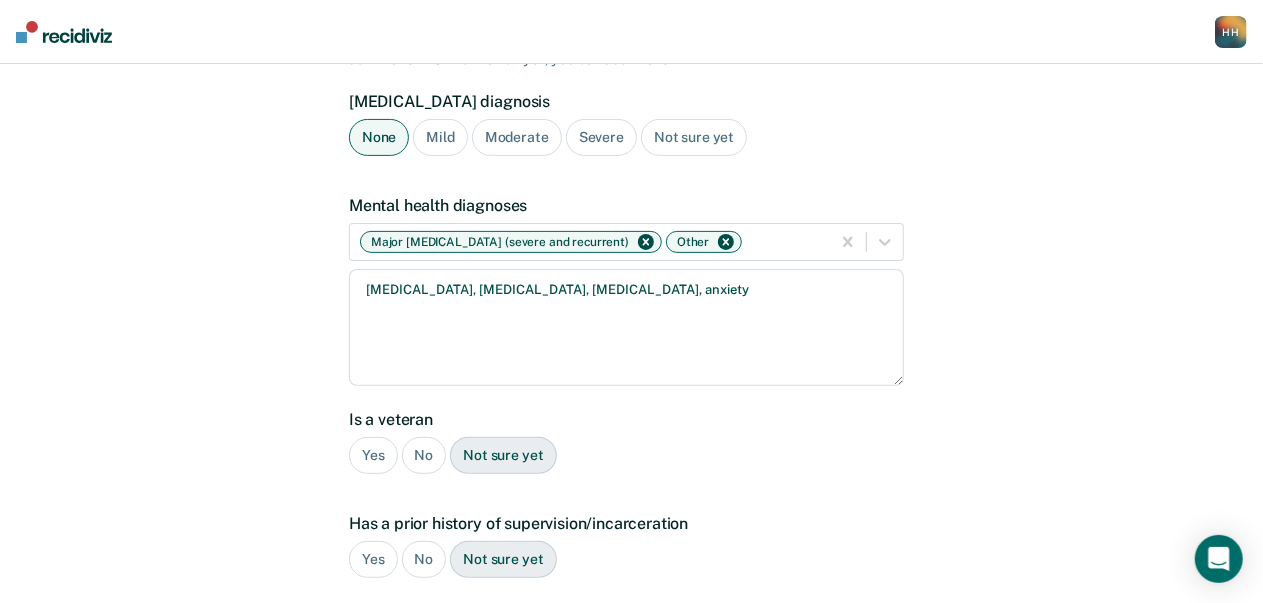 click on "No" at bounding box center (424, 455) 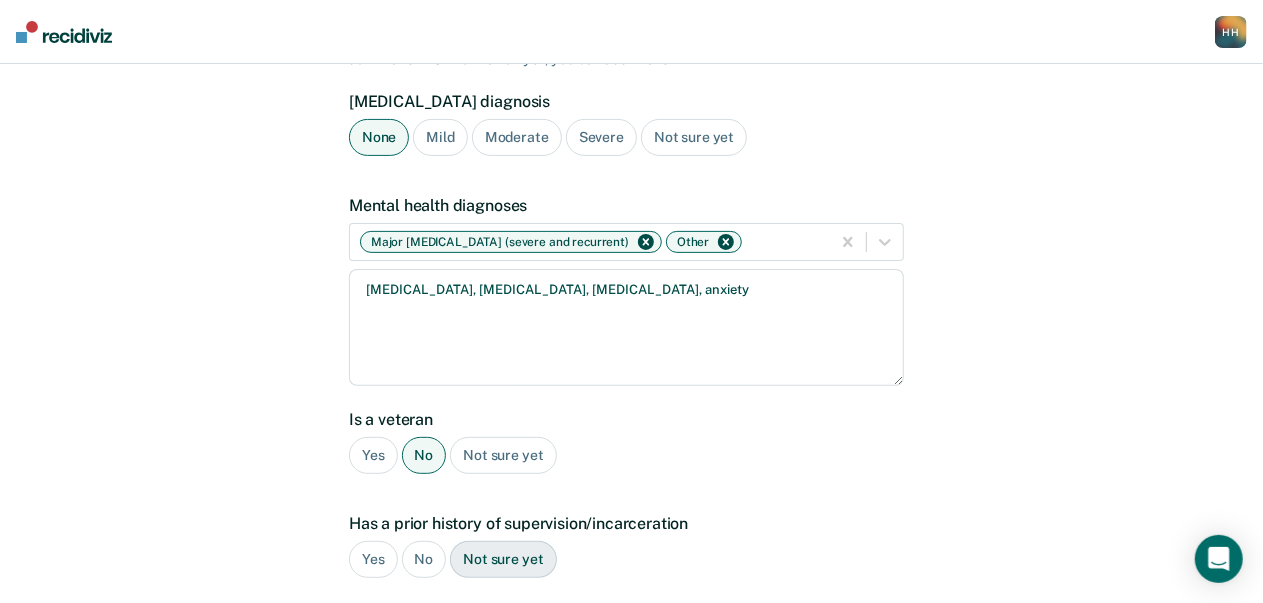 click on "Yes" at bounding box center [373, 559] 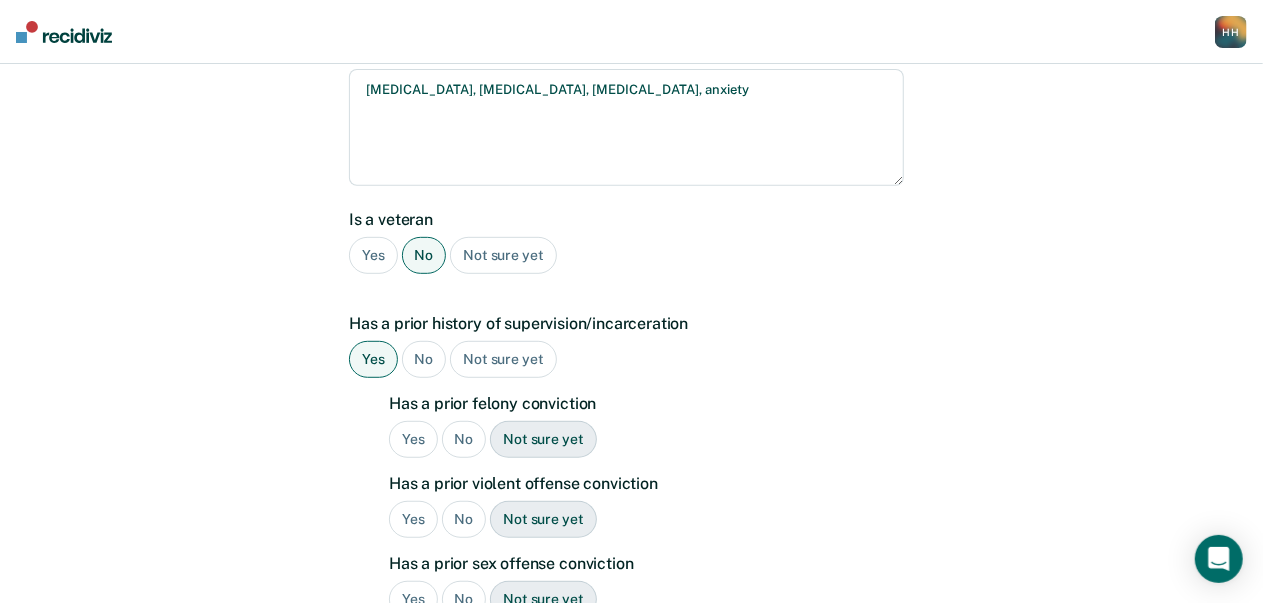 scroll, scrollTop: 401, scrollLeft: 0, axis: vertical 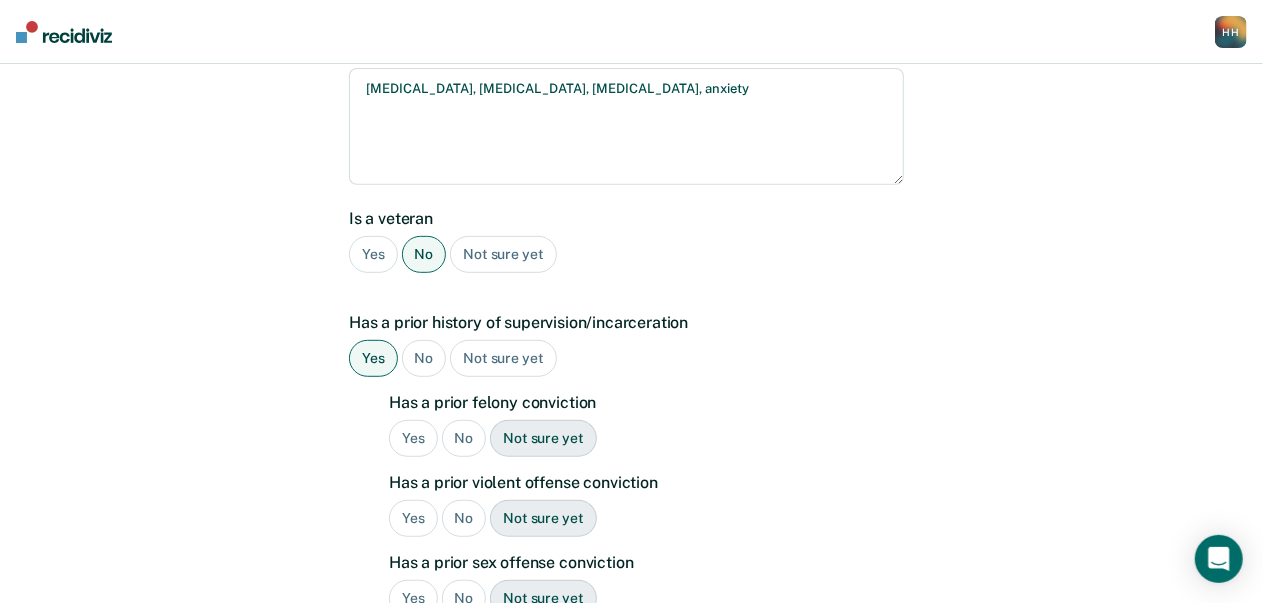 click on "Yes" at bounding box center [413, 438] 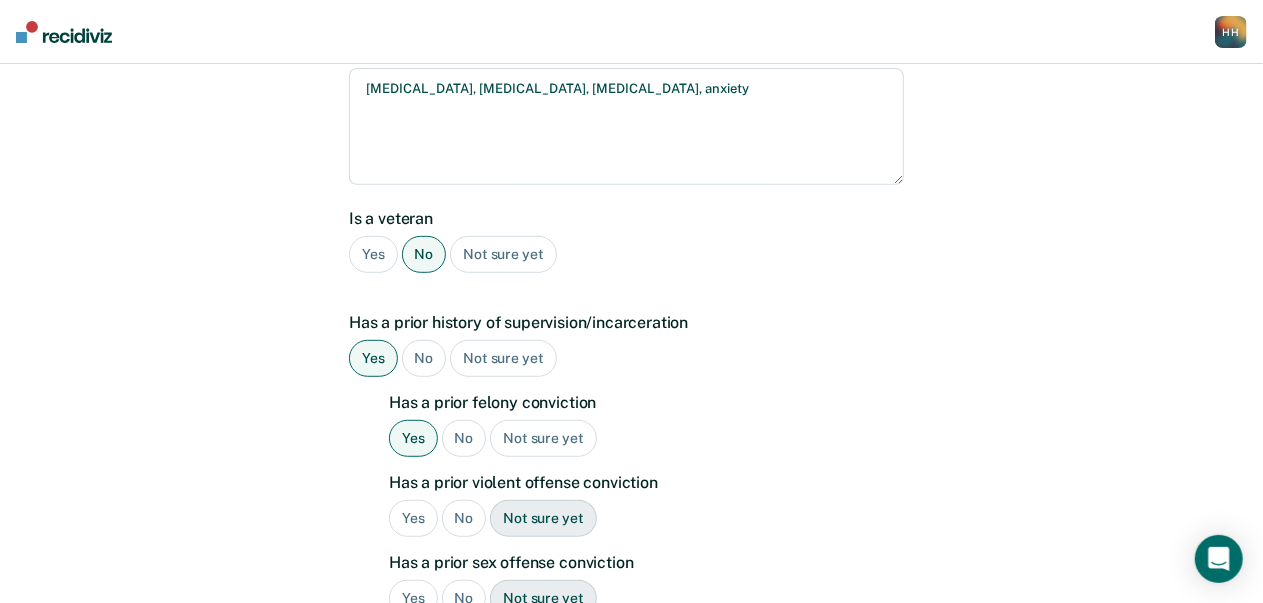 click on "Yes" at bounding box center [413, 518] 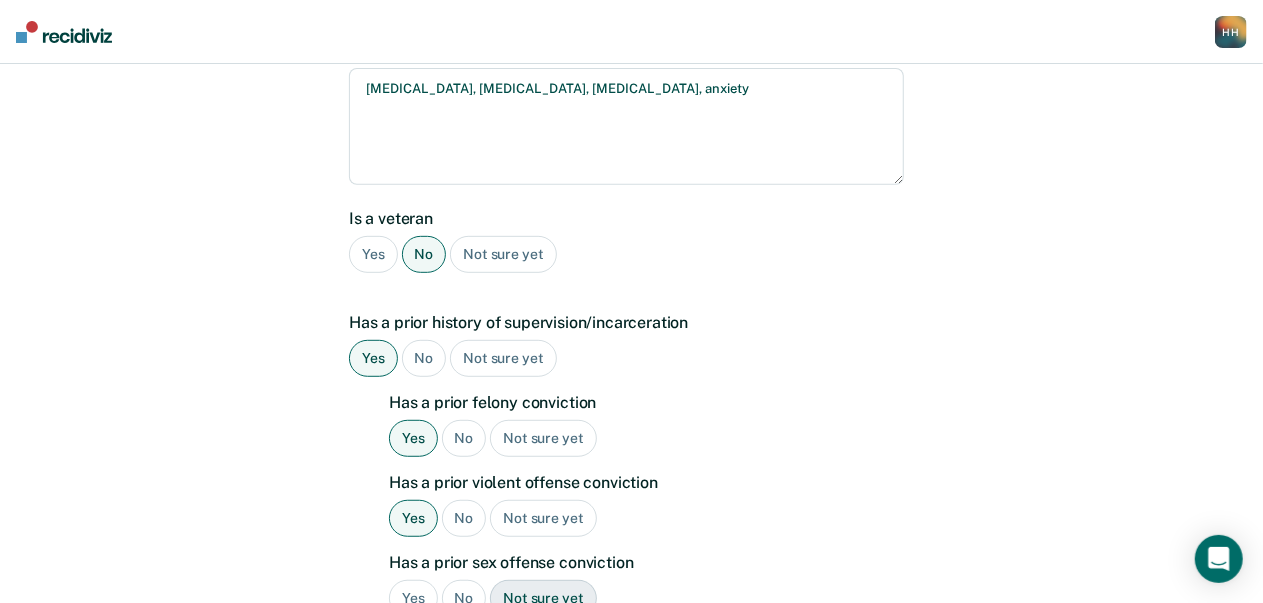 click on "No" at bounding box center (464, 598) 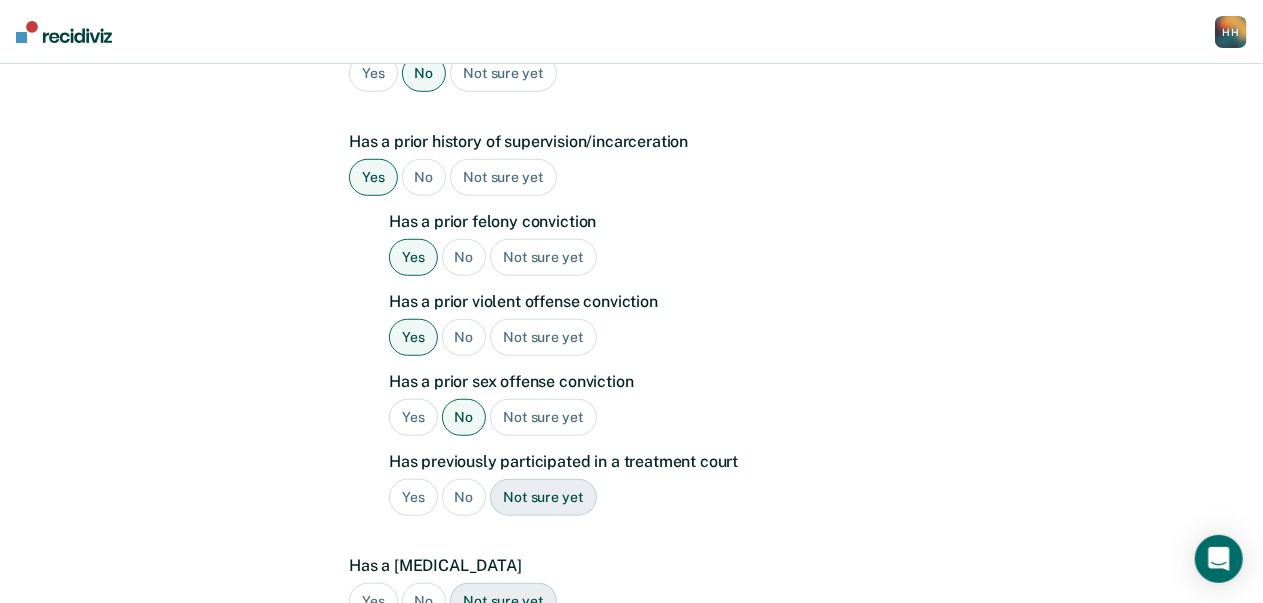 scroll, scrollTop: 583, scrollLeft: 0, axis: vertical 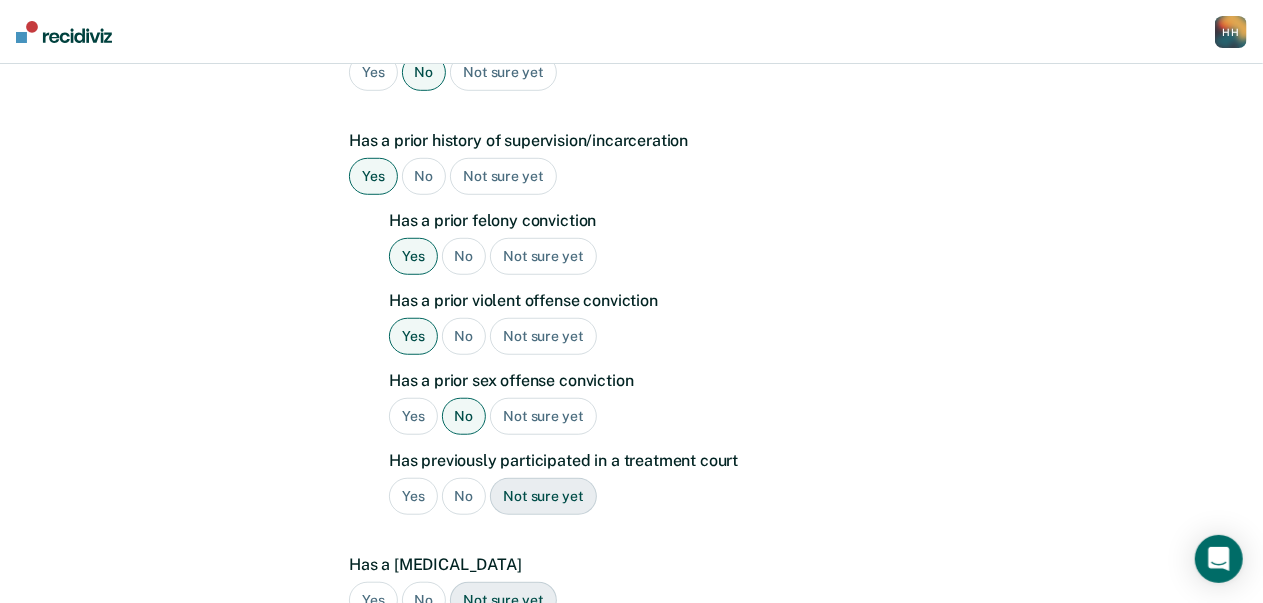 click on "No" at bounding box center (464, 496) 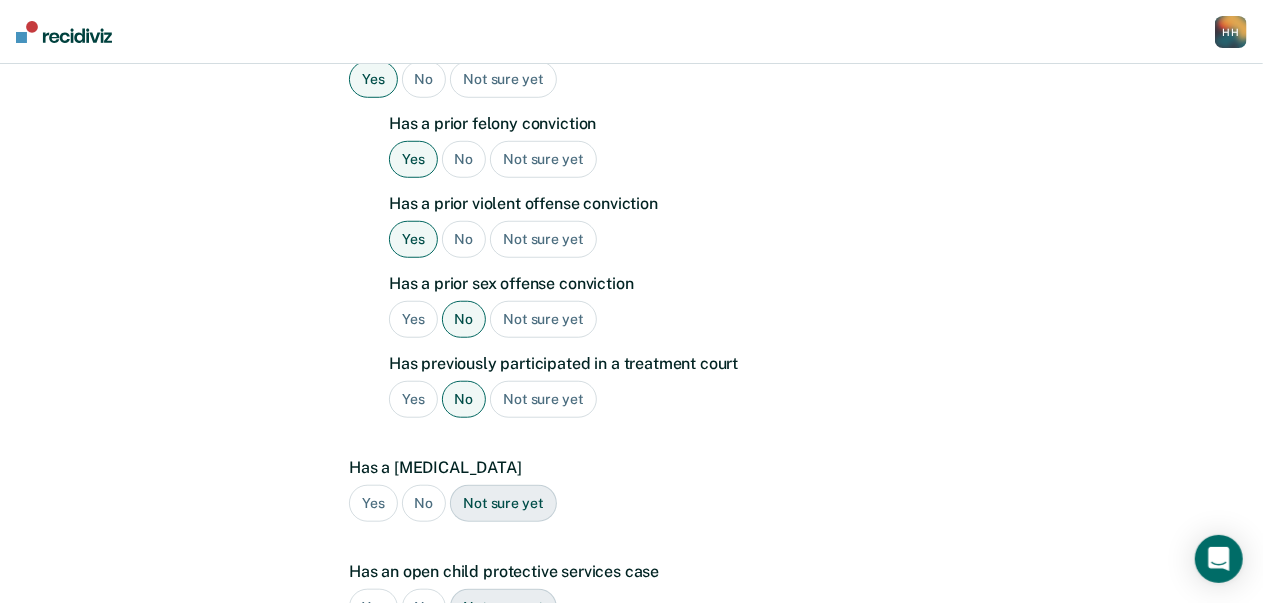 scroll, scrollTop: 682, scrollLeft: 0, axis: vertical 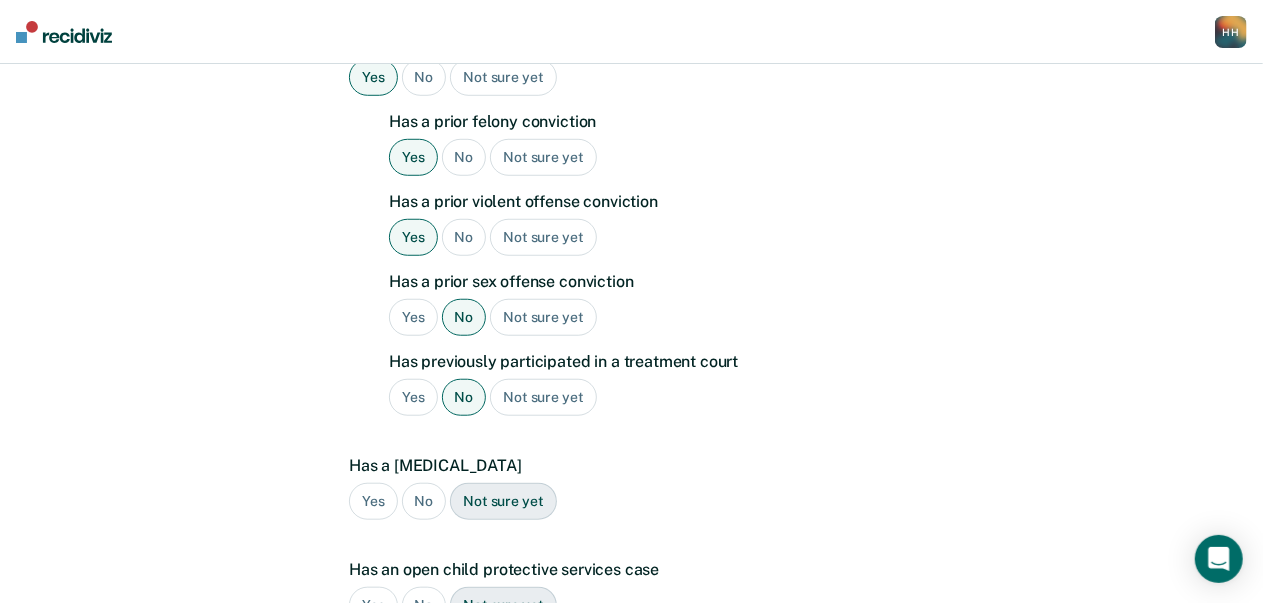 click on "No" at bounding box center (424, 501) 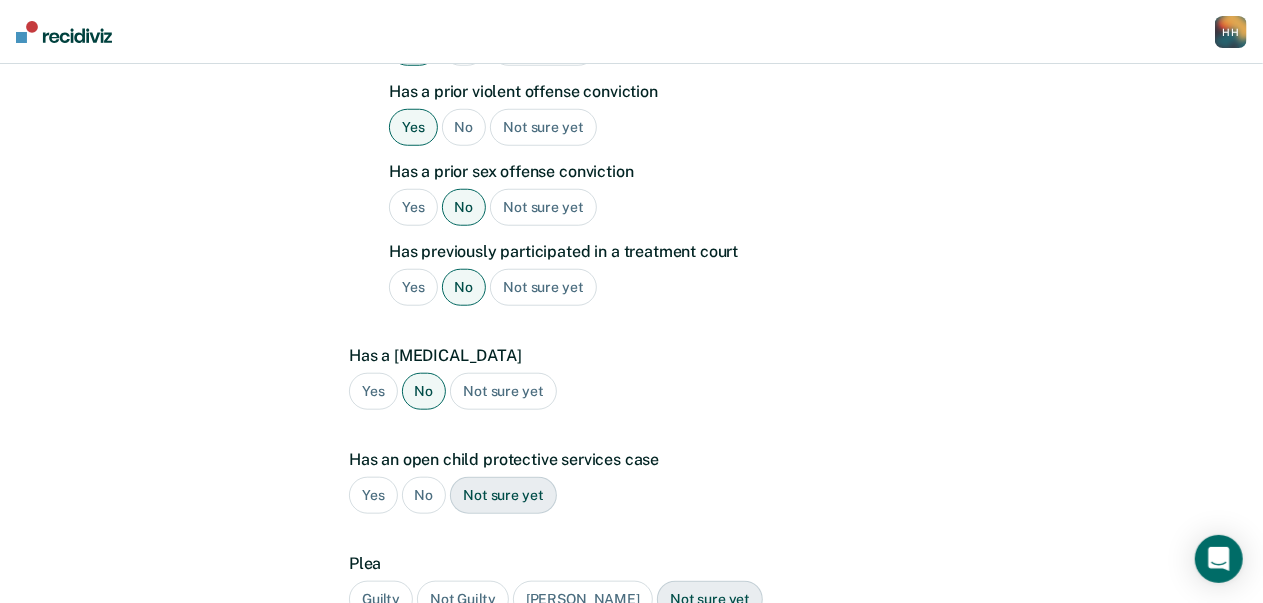 scroll, scrollTop: 793, scrollLeft: 0, axis: vertical 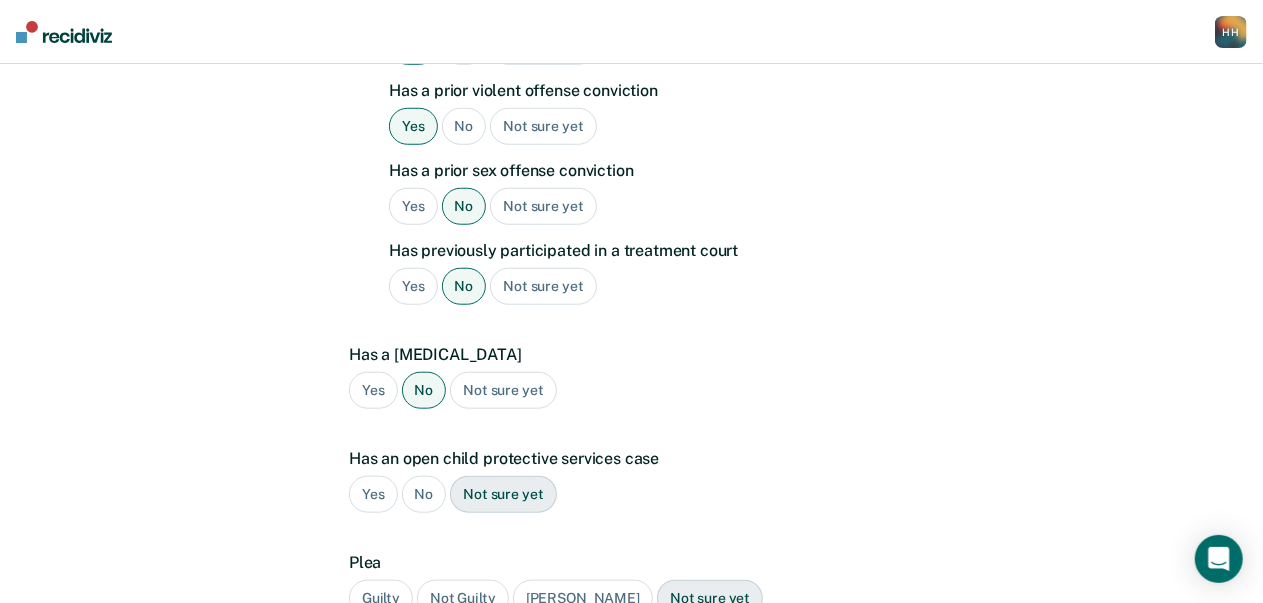 click on "No" at bounding box center [424, 494] 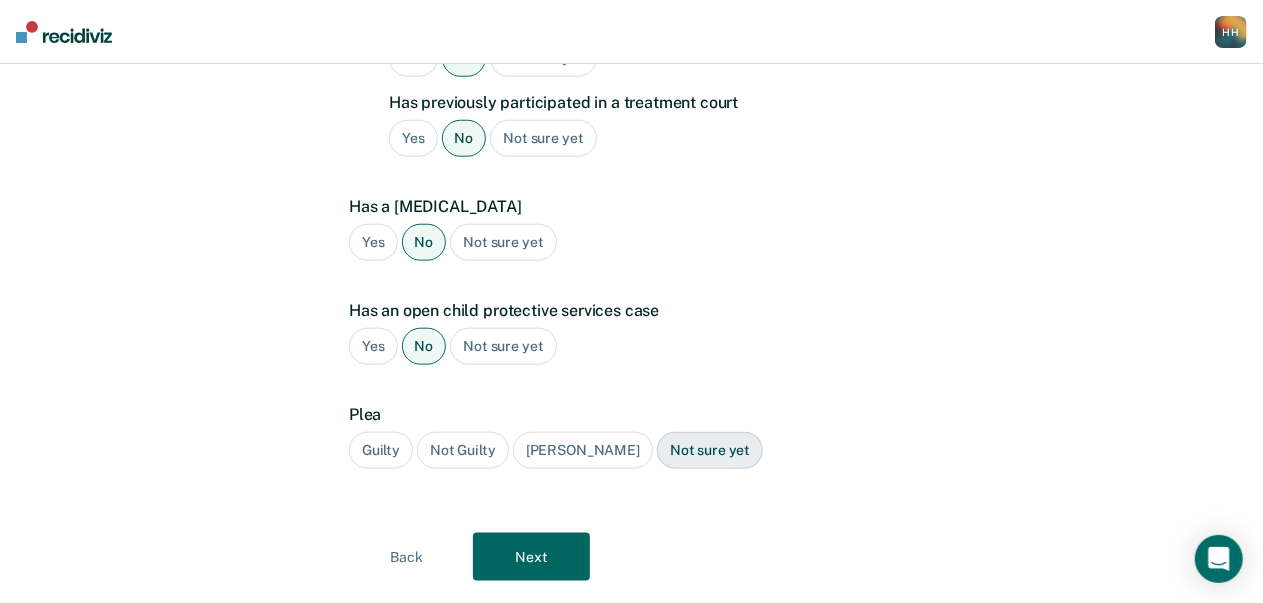 scroll, scrollTop: 955, scrollLeft: 0, axis: vertical 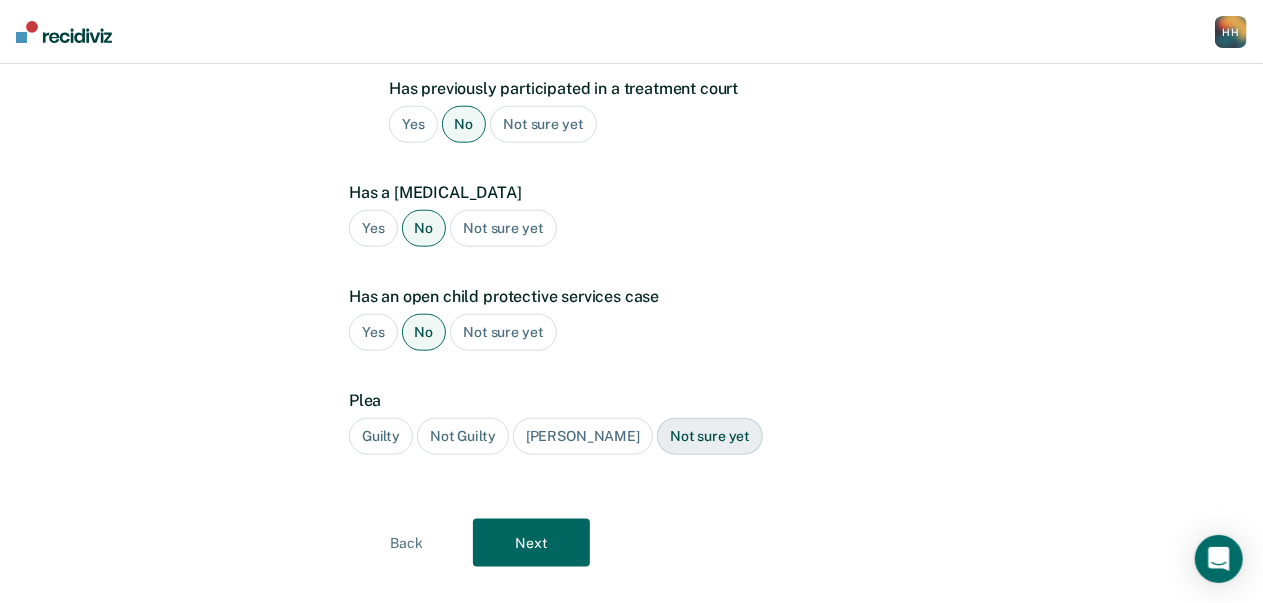 click on "Guilty" at bounding box center (381, 436) 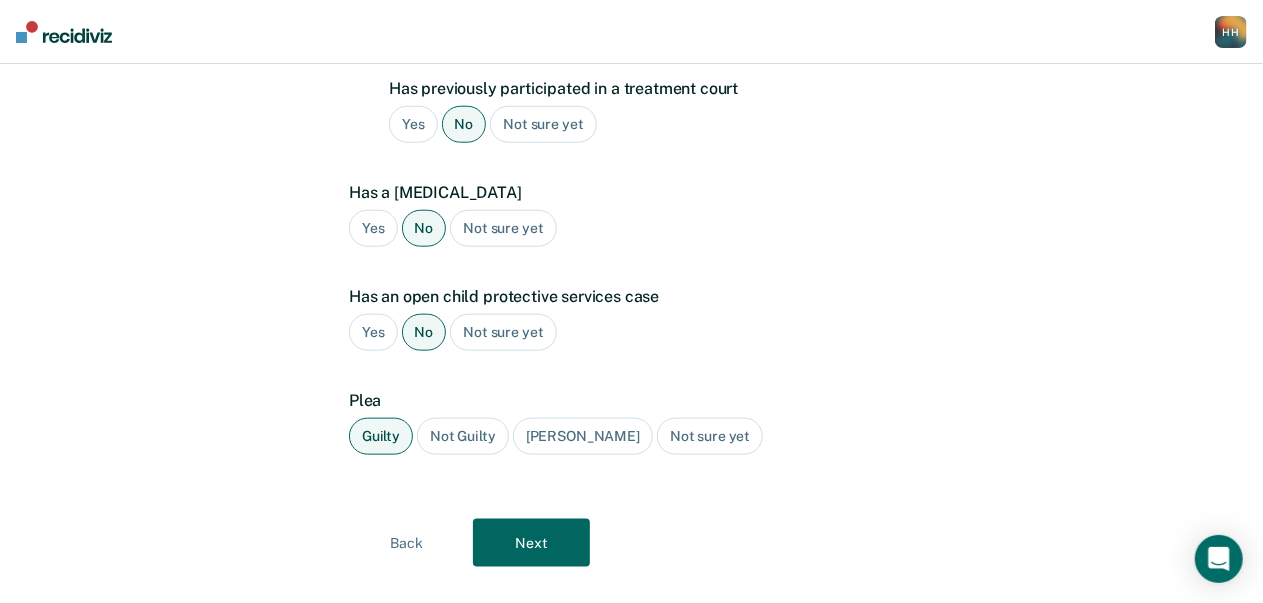 click on "Next" at bounding box center (531, 543) 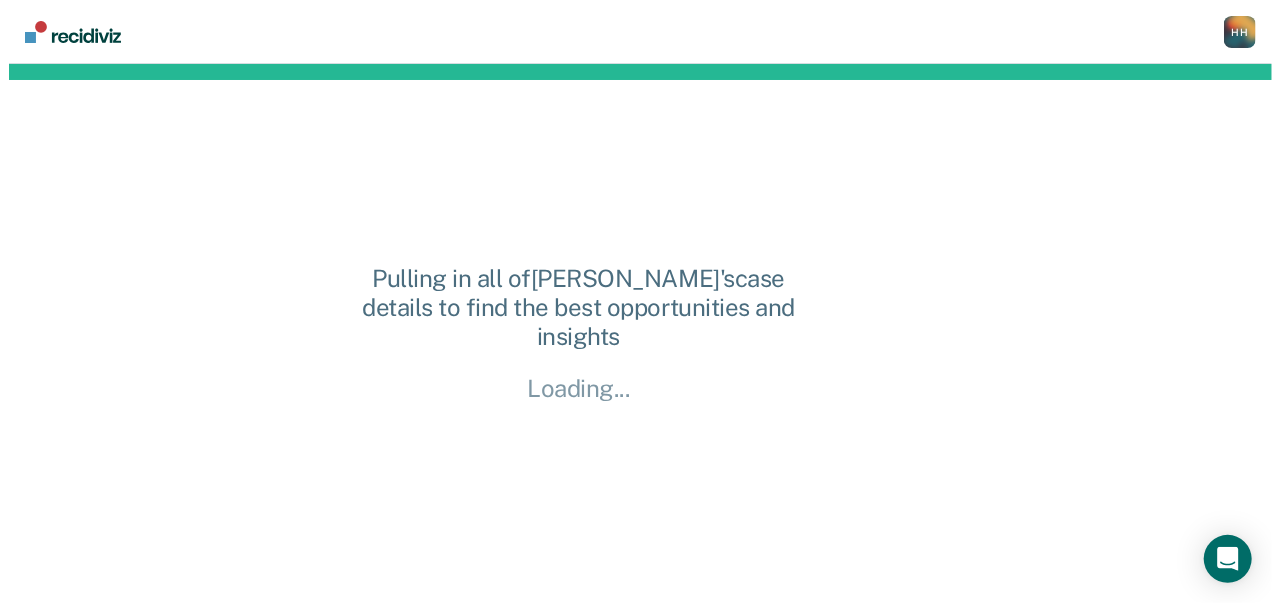 scroll, scrollTop: 0, scrollLeft: 0, axis: both 